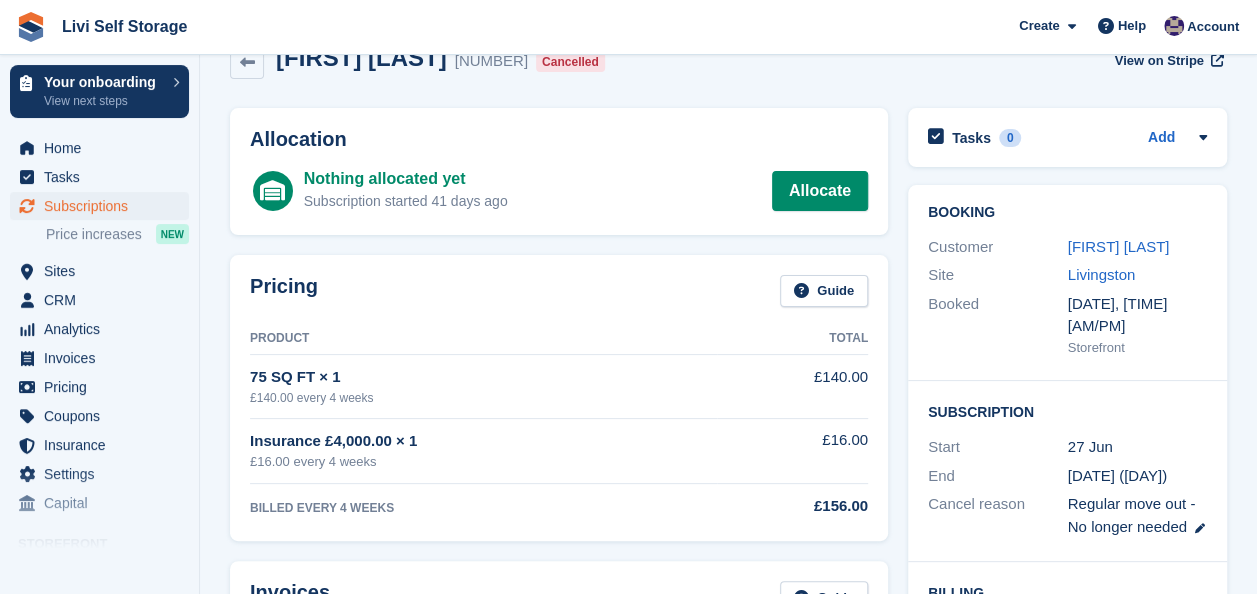 scroll, scrollTop: 0, scrollLeft: 0, axis: both 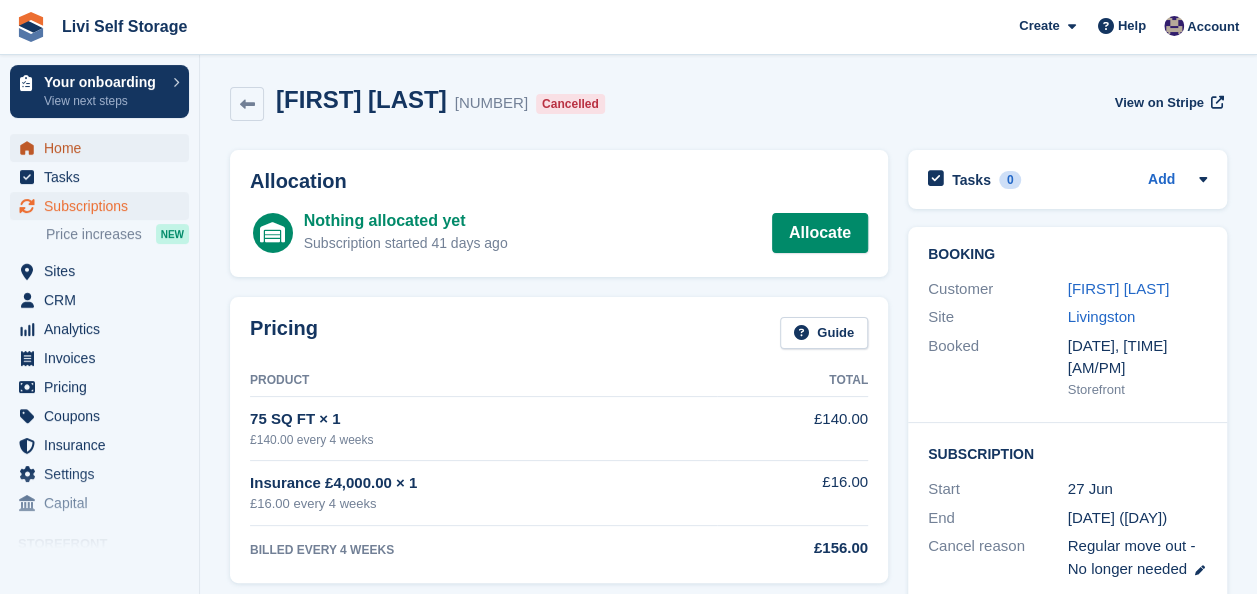 click on "Home" at bounding box center [104, 148] 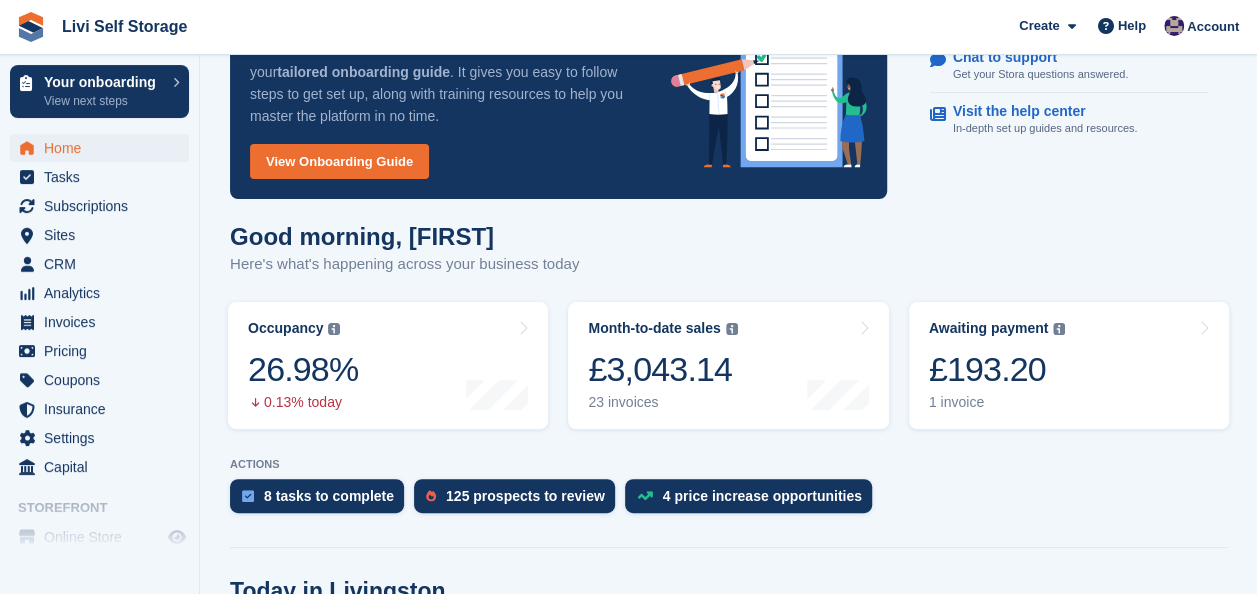 scroll, scrollTop: 200, scrollLeft: 0, axis: vertical 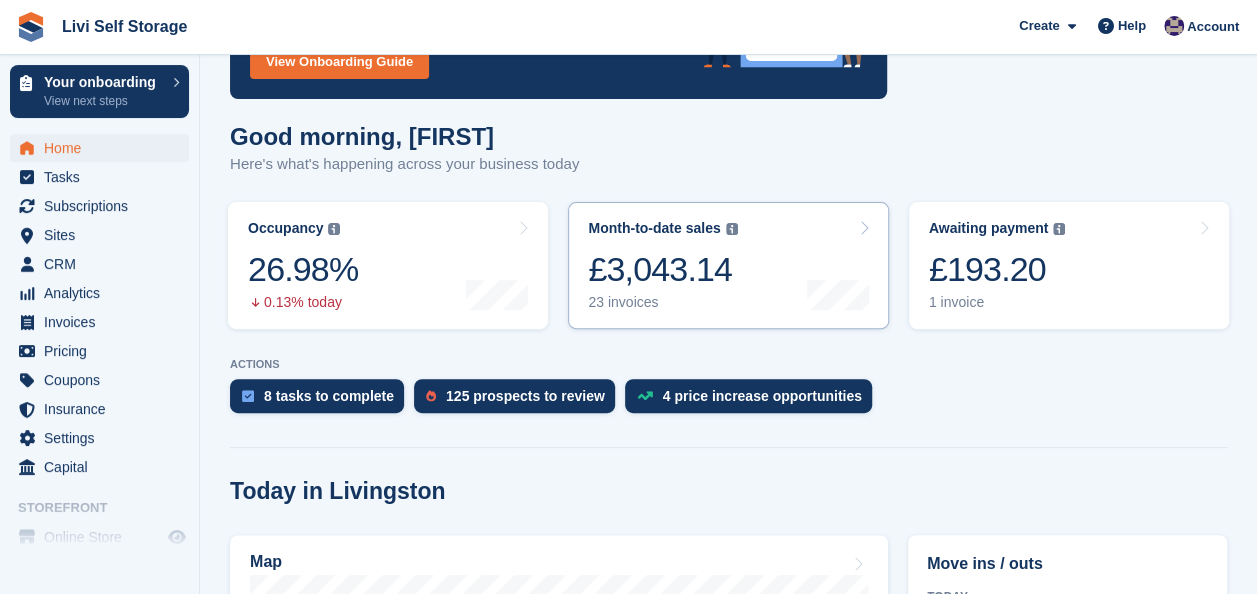click on "23 invoices" at bounding box center [662, 302] 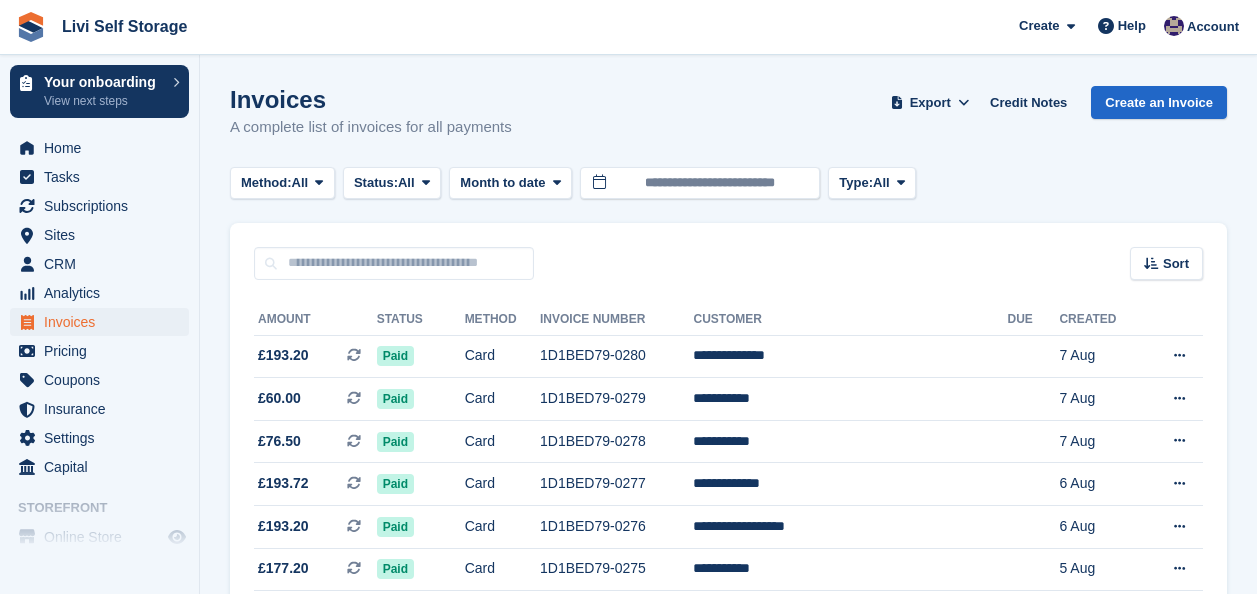 scroll, scrollTop: 0, scrollLeft: 0, axis: both 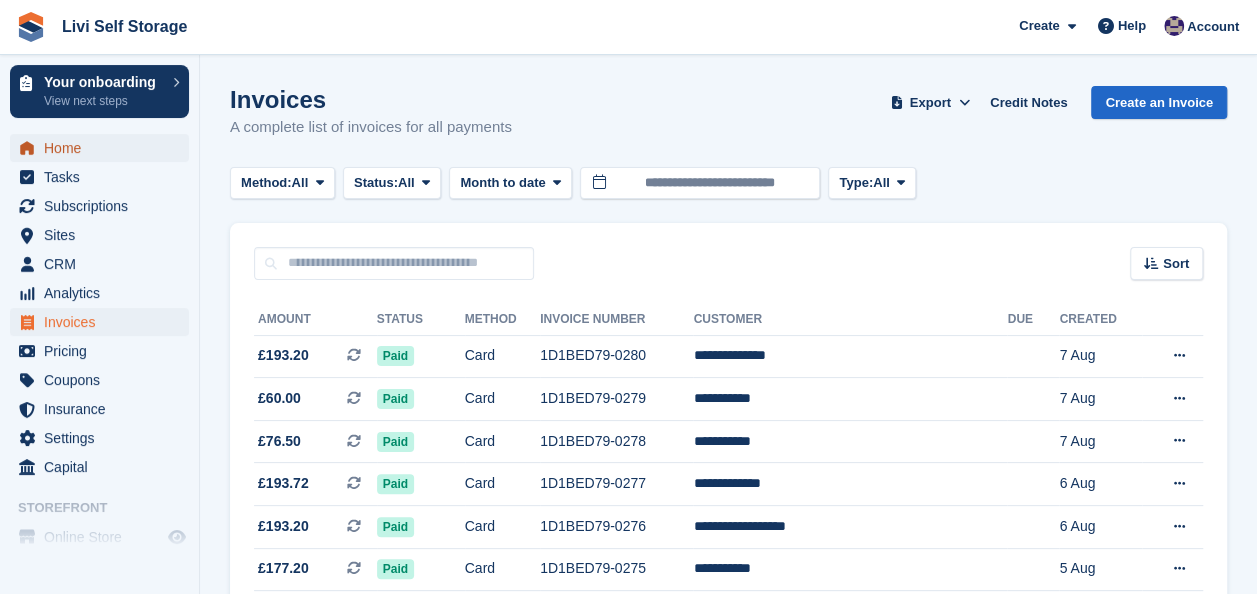 click on "Home" at bounding box center (104, 148) 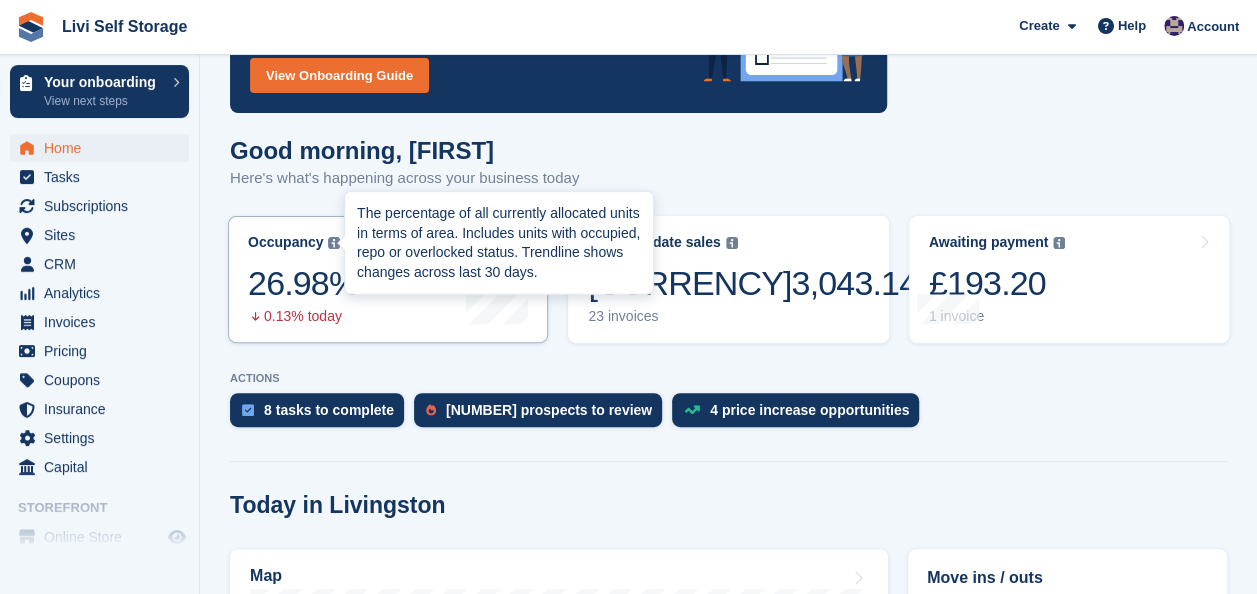 scroll, scrollTop: 200, scrollLeft: 0, axis: vertical 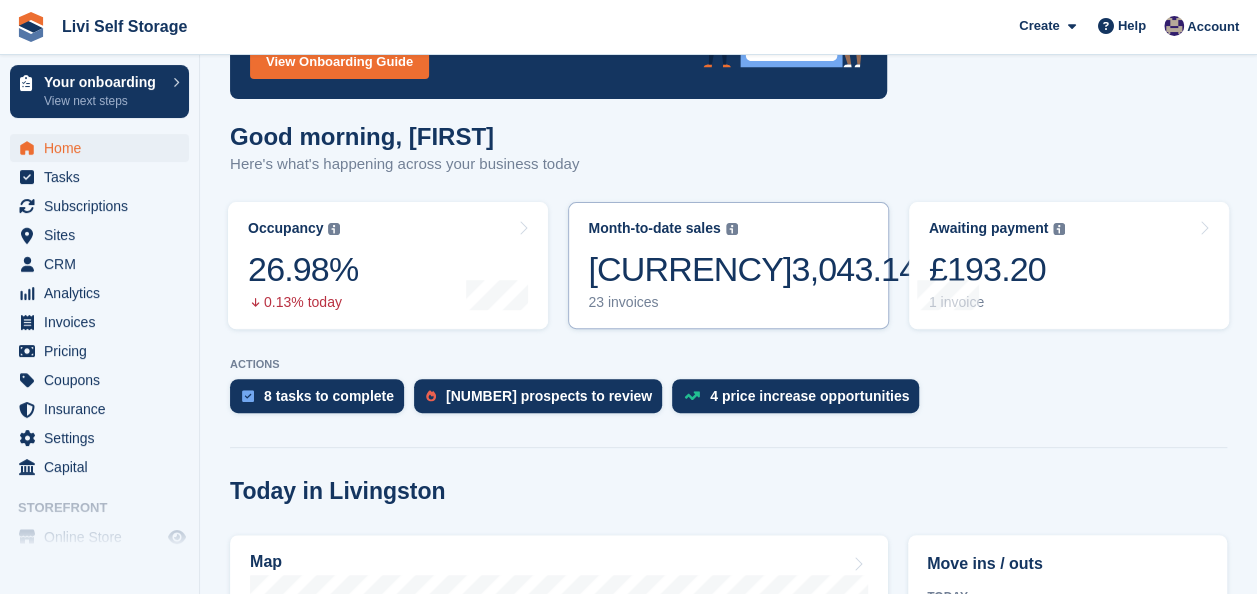 click on "23 invoices" at bounding box center (752, 302) 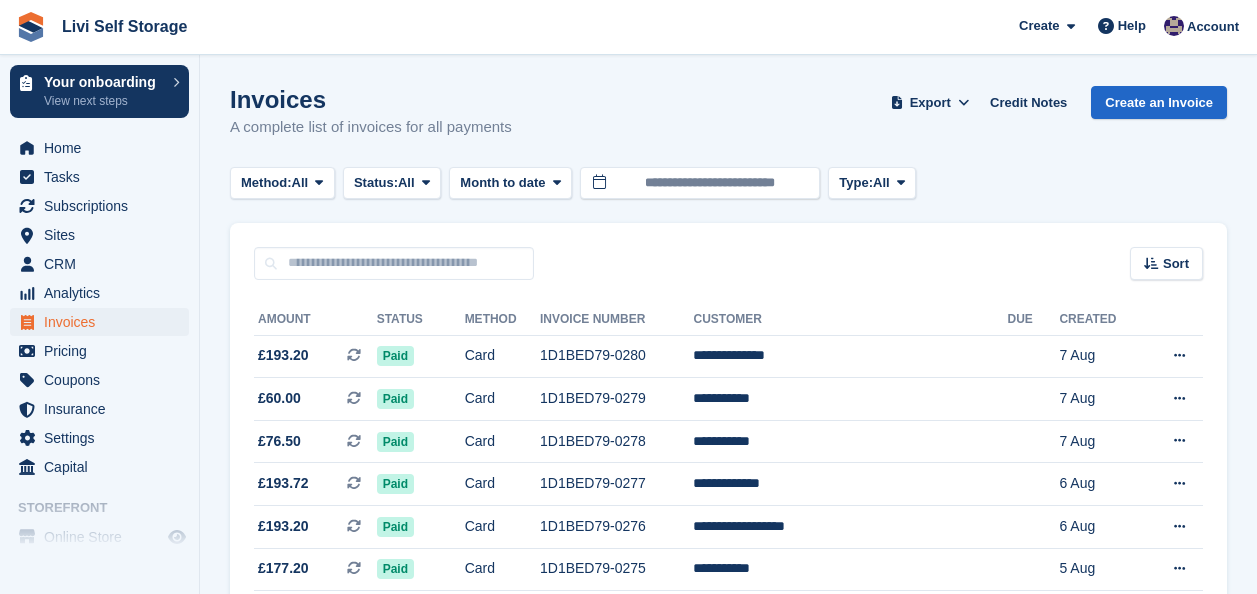 scroll, scrollTop: 0, scrollLeft: 0, axis: both 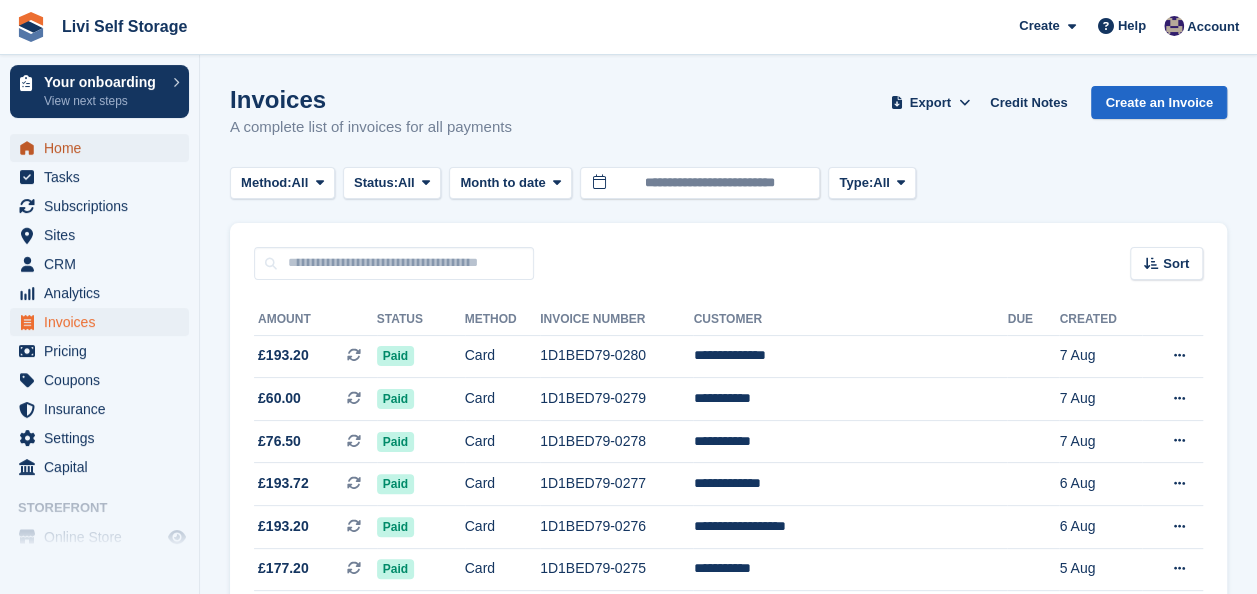 click on "Home" at bounding box center [104, 148] 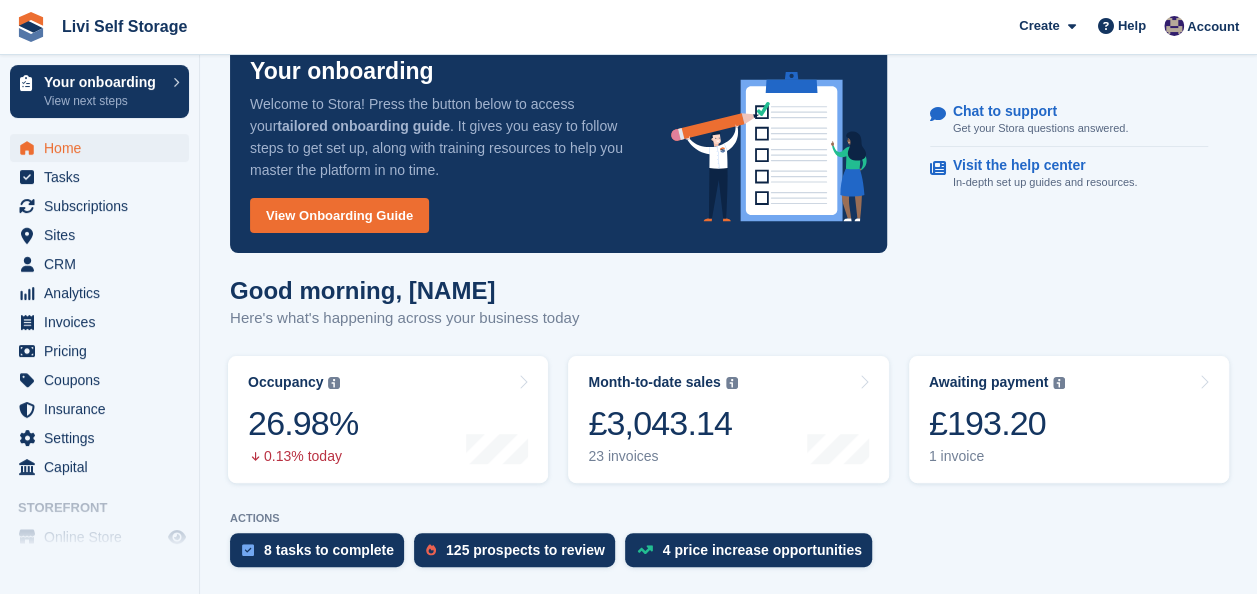scroll, scrollTop: 0, scrollLeft: 0, axis: both 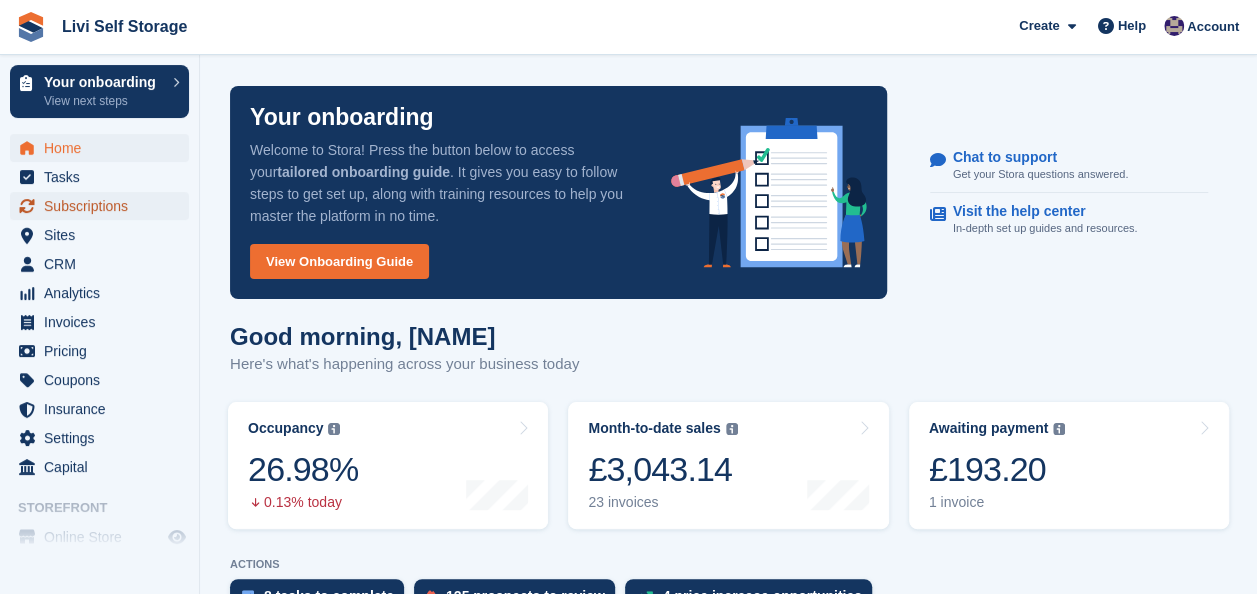click on "Subscriptions" at bounding box center [104, 206] 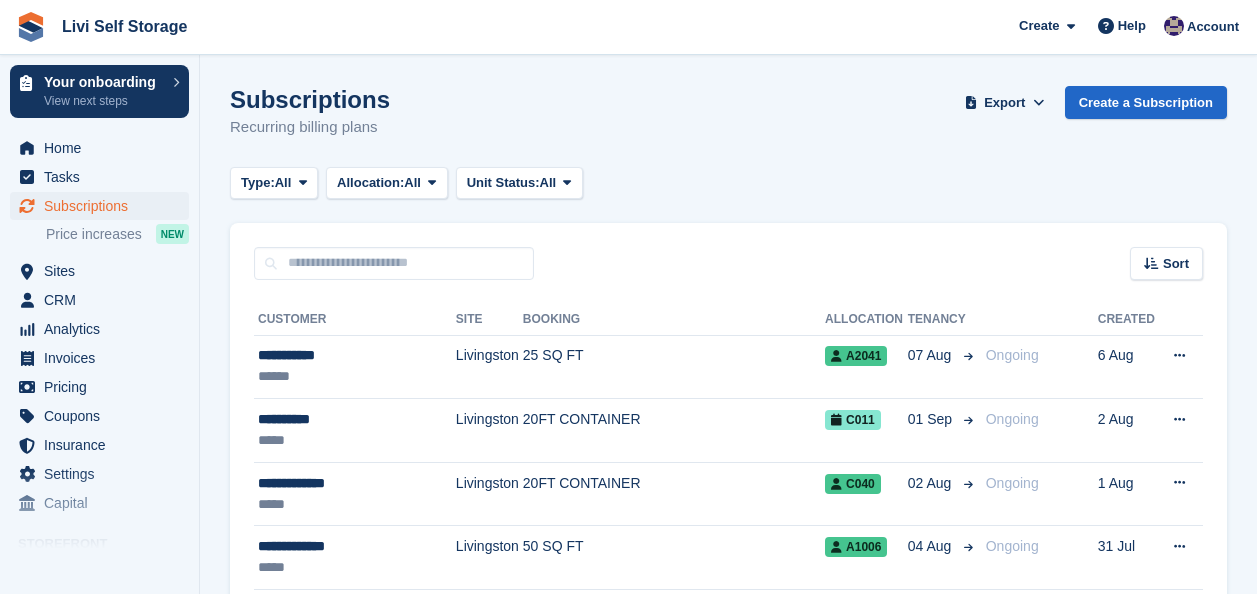 scroll, scrollTop: 0, scrollLeft: 0, axis: both 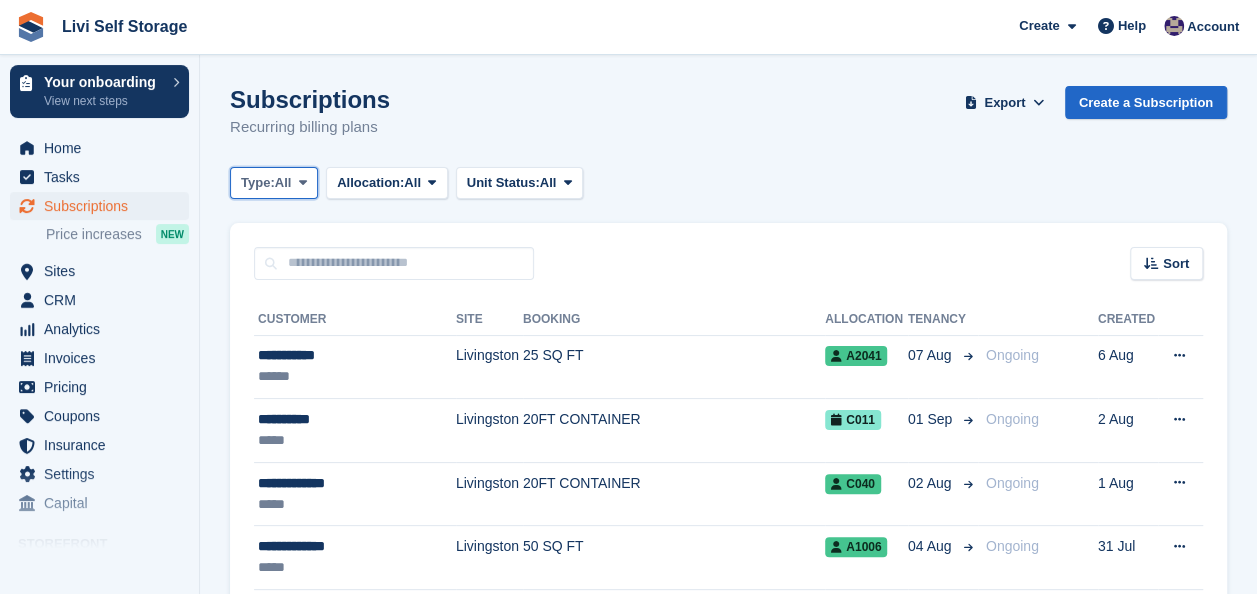 click at bounding box center [303, 183] 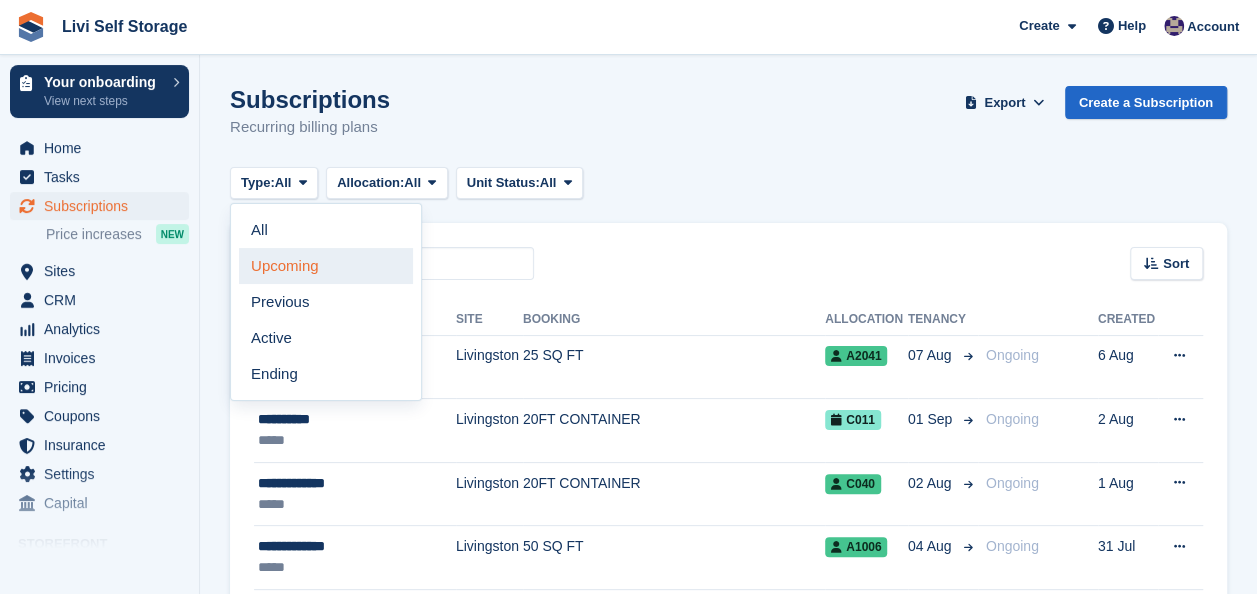 click on "Upcoming" at bounding box center (326, 266) 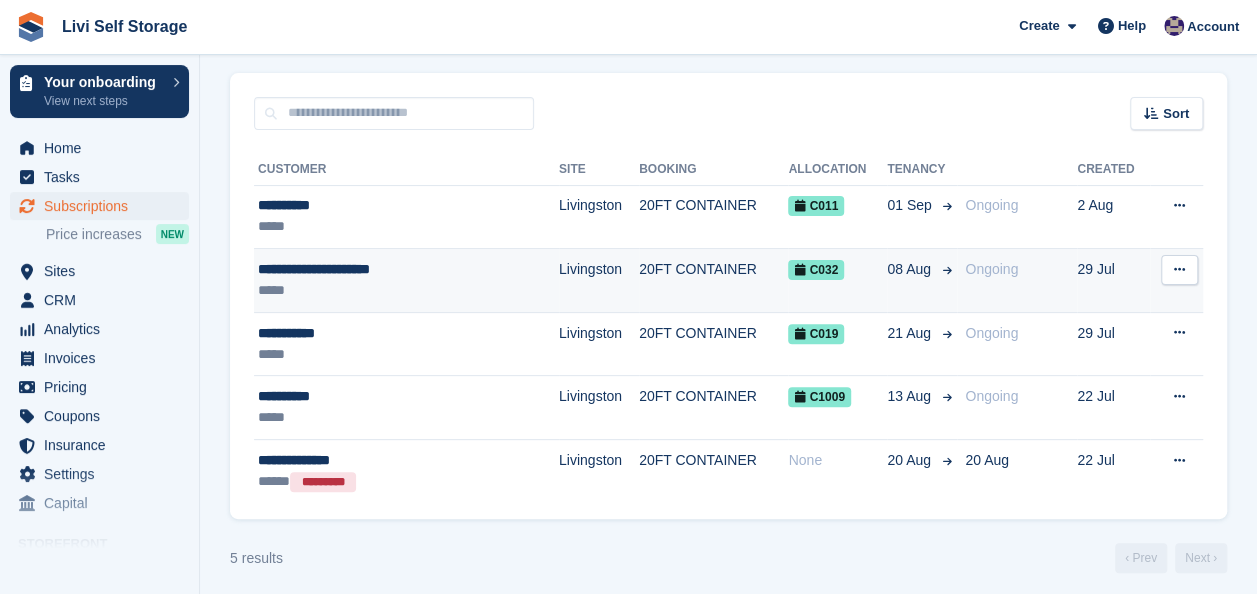scroll, scrollTop: 157, scrollLeft: 0, axis: vertical 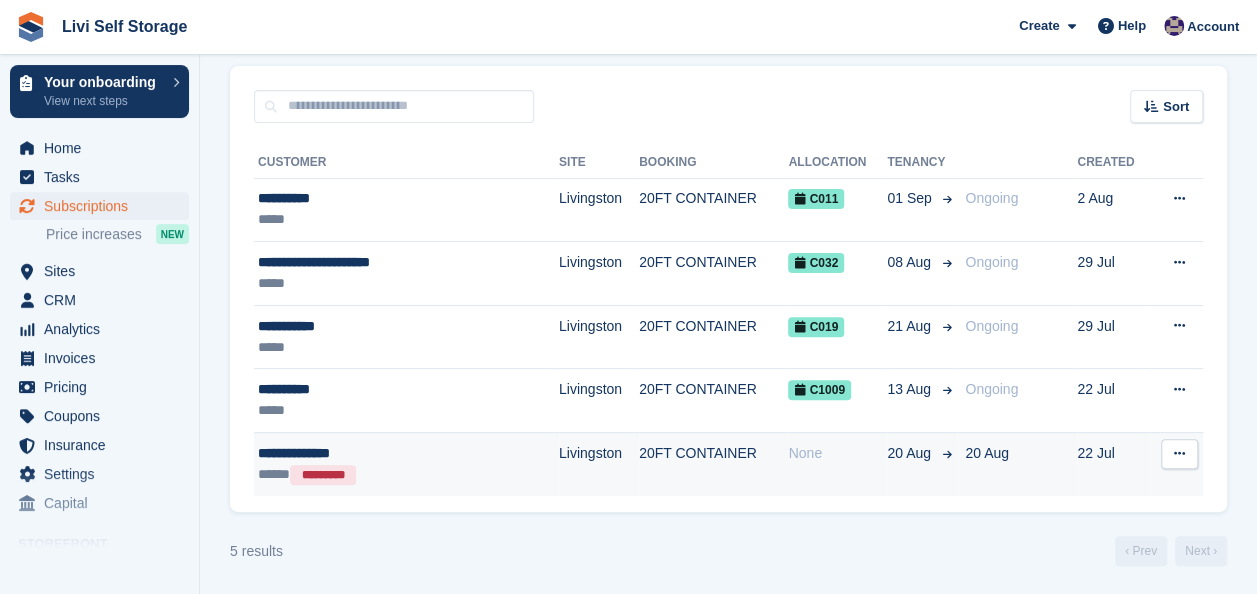 drag, startPoint x: 1171, startPoint y: 448, endPoint x: 988, endPoint y: 494, distance: 188.69287 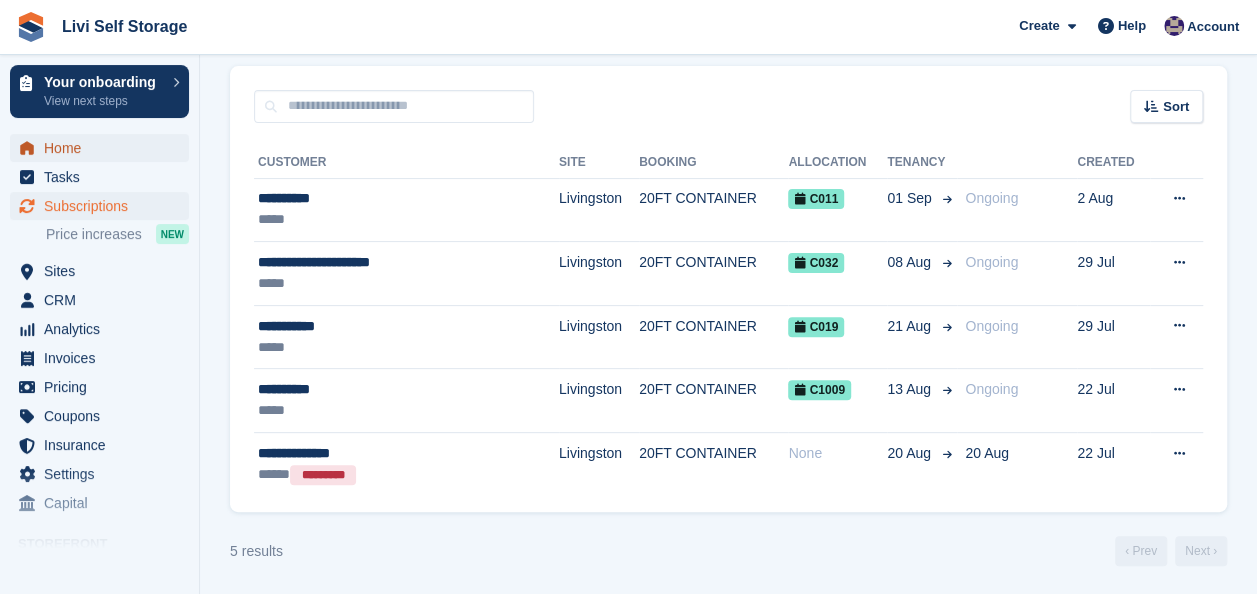 click on "Home" at bounding box center [104, 148] 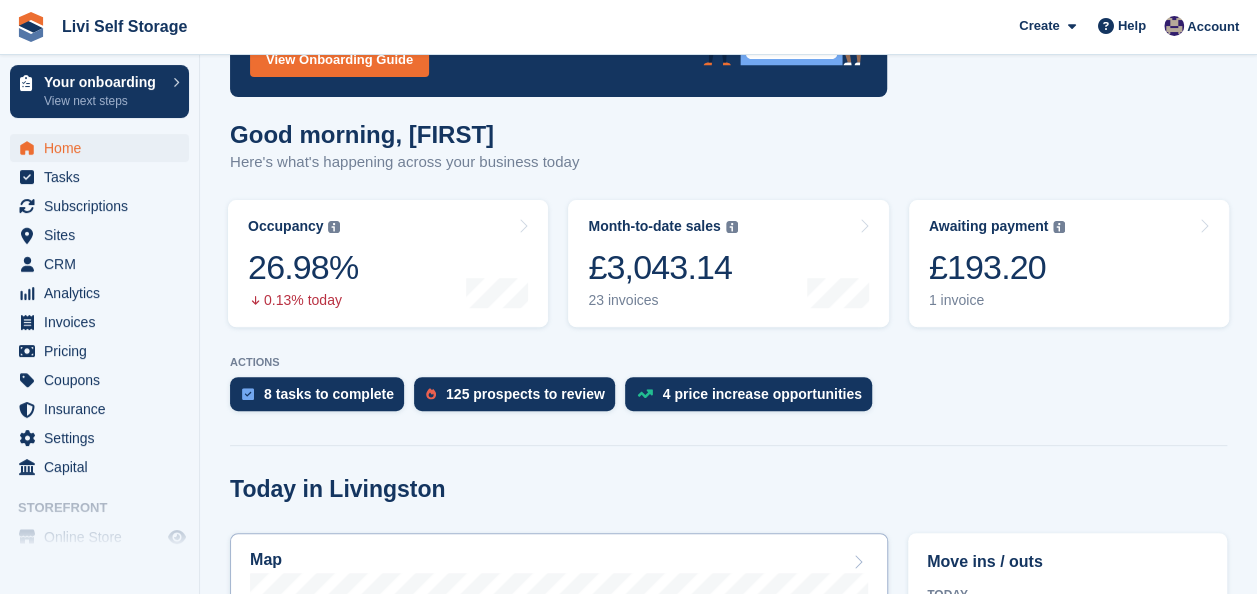 scroll, scrollTop: 200, scrollLeft: 0, axis: vertical 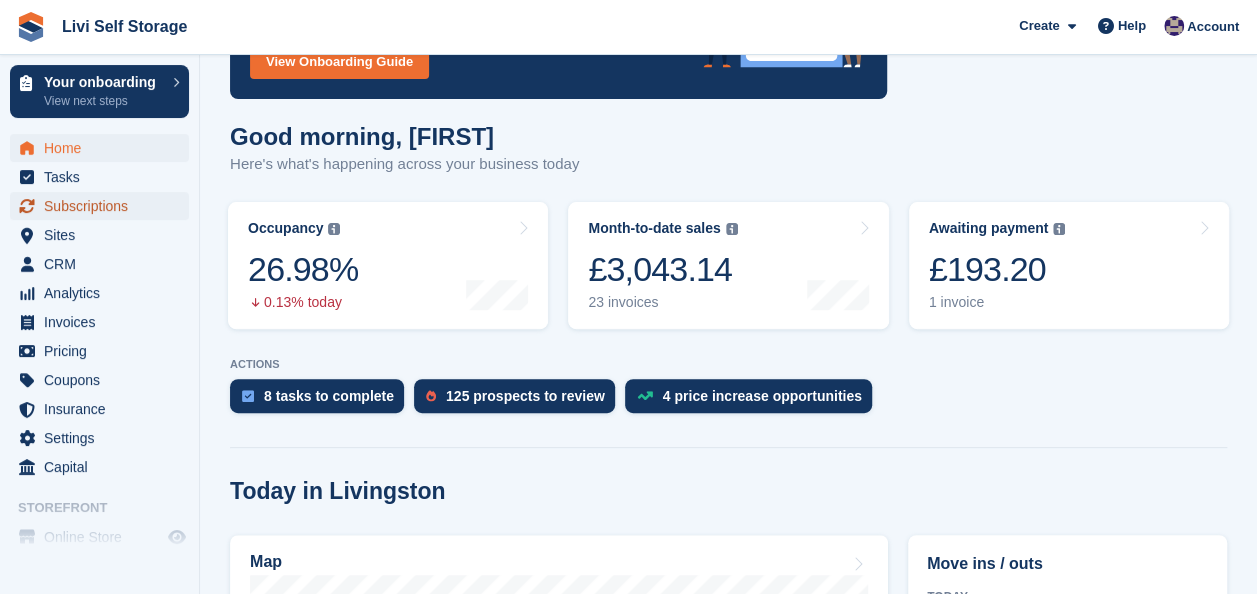 click on "Subscriptions" at bounding box center [104, 206] 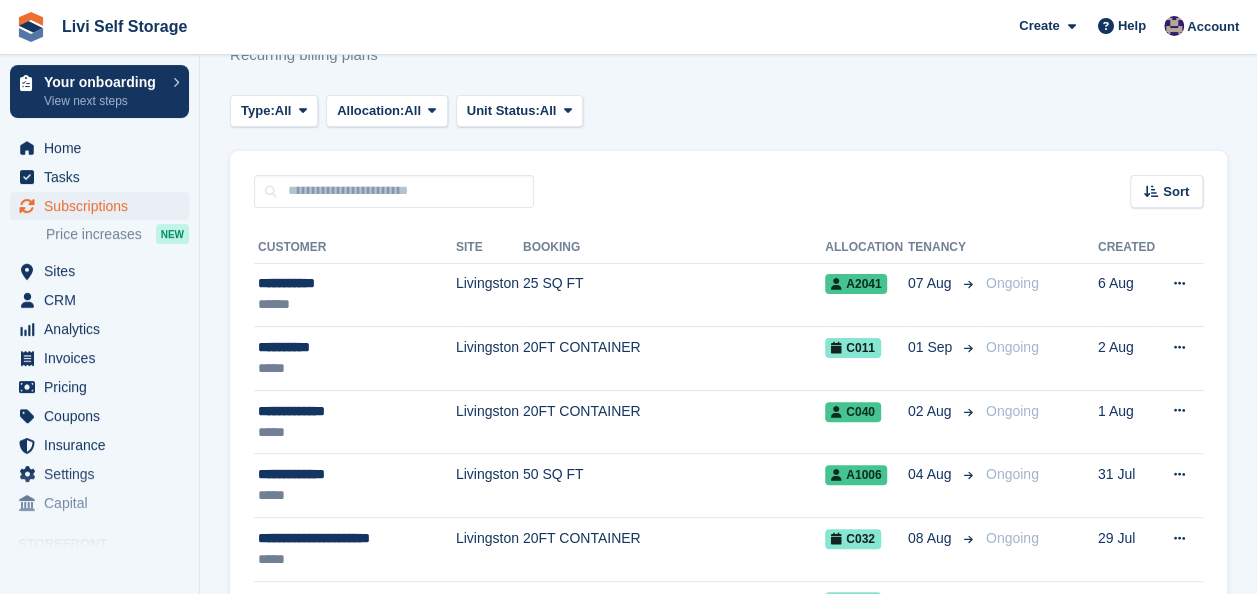 scroll, scrollTop: 0, scrollLeft: 0, axis: both 